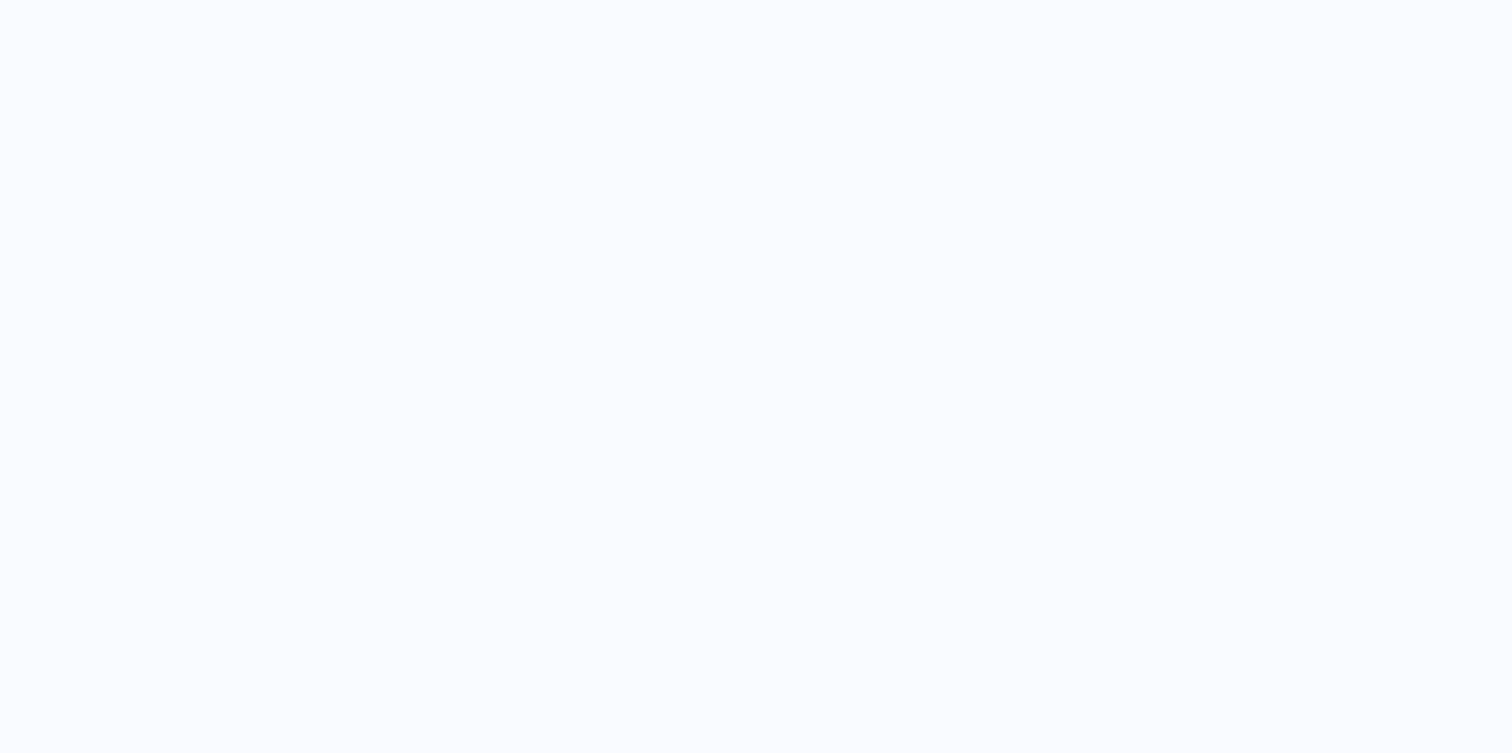 scroll, scrollTop: 0, scrollLeft: 0, axis: both 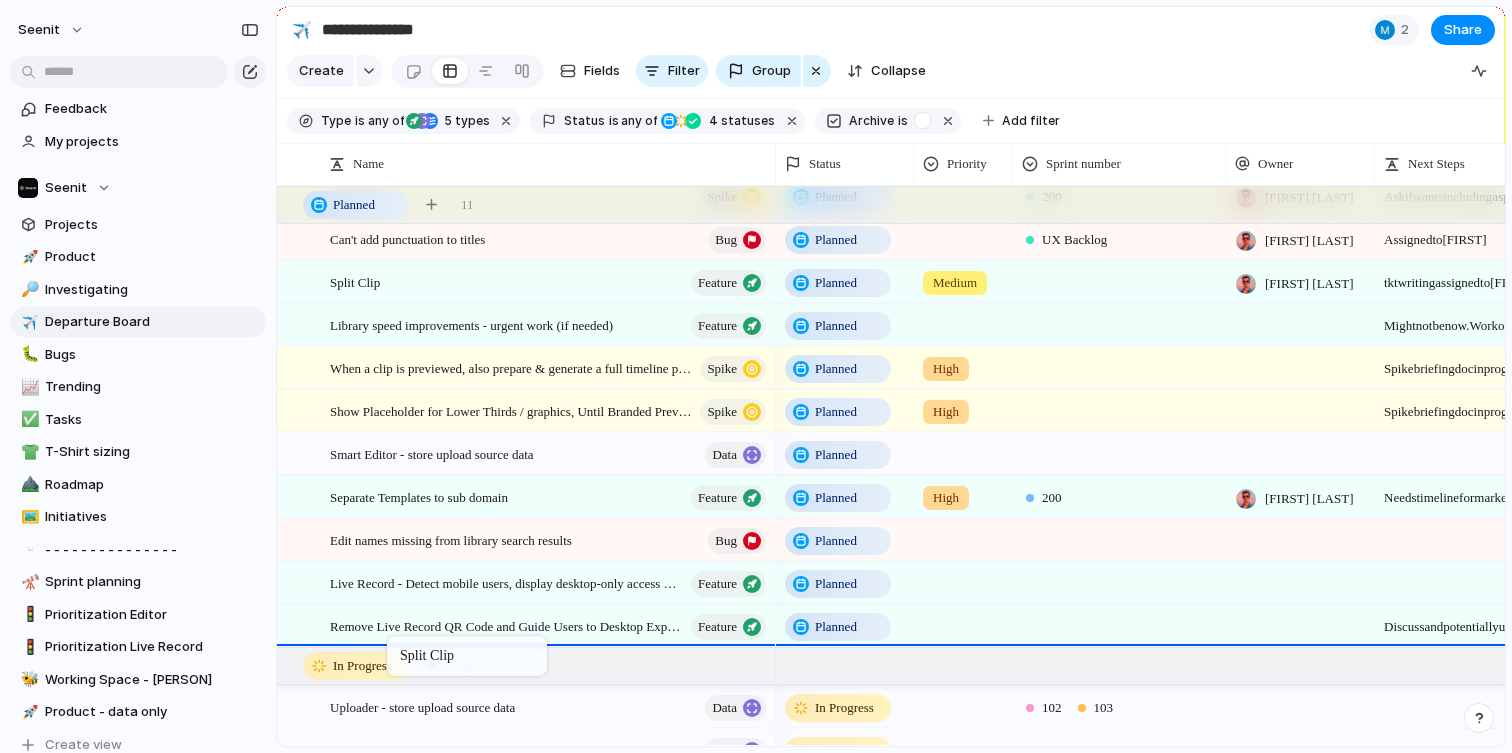 drag, startPoint x: 406, startPoint y: 283, endPoint x: 397, endPoint y: 640, distance: 357.11343 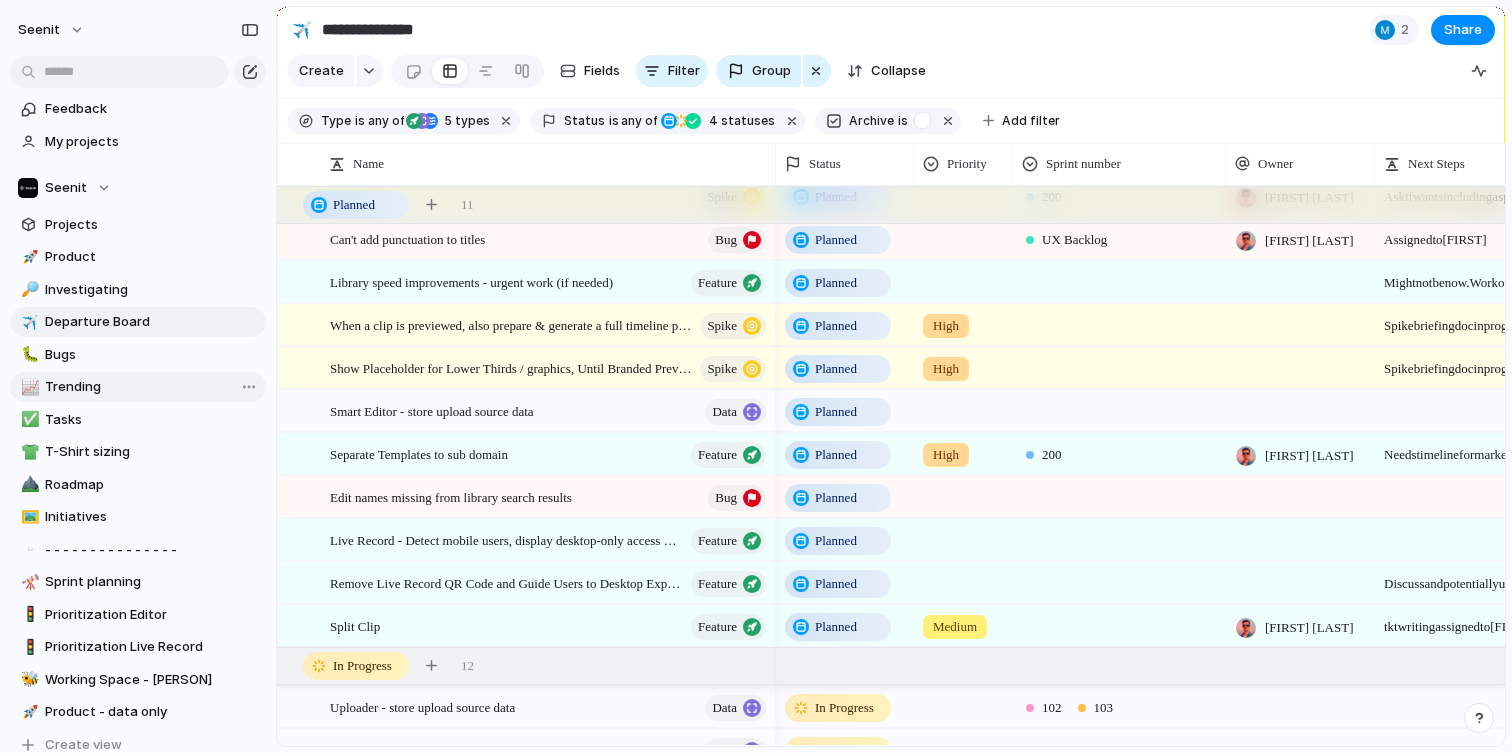 click on "Trending" at bounding box center [152, 387] 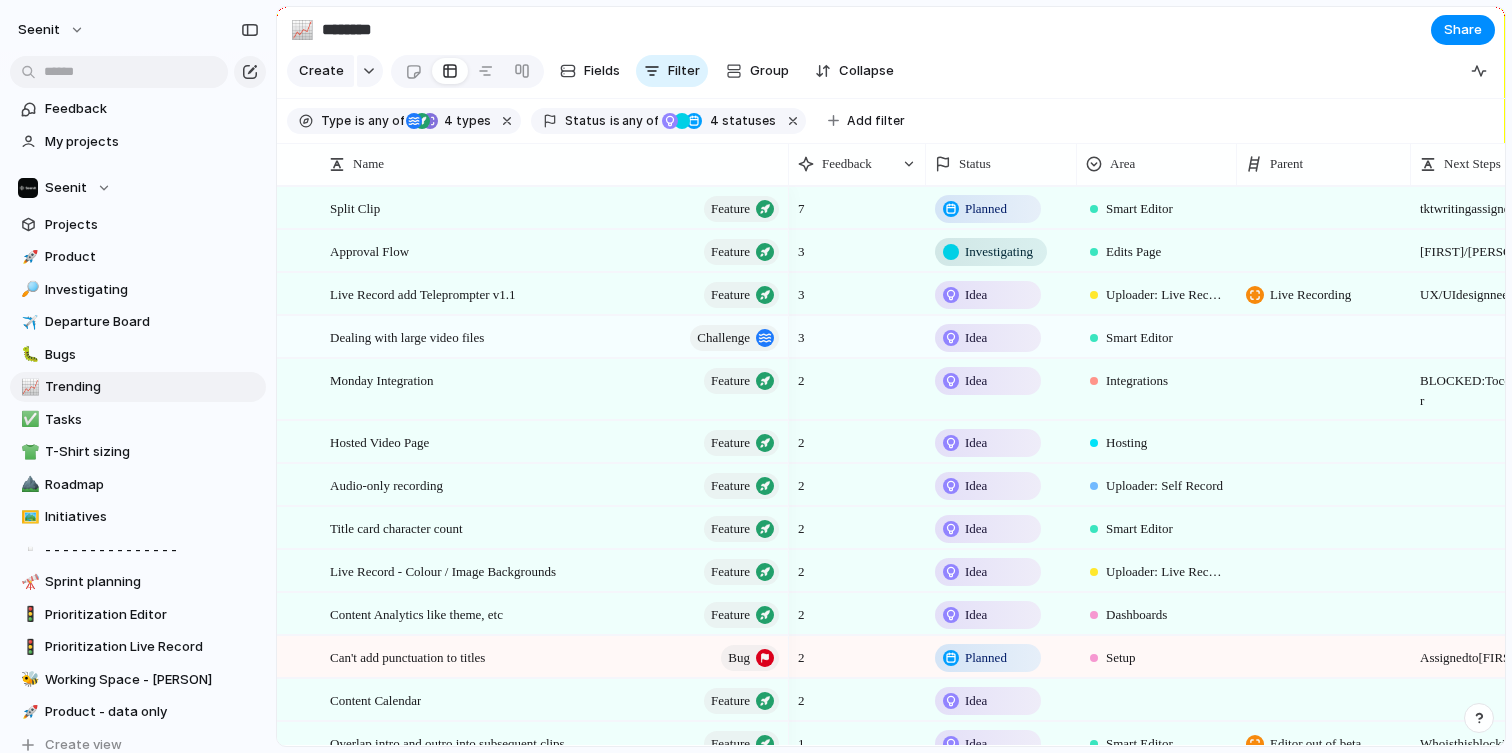 scroll, scrollTop: 0, scrollLeft: 47, axis: horizontal 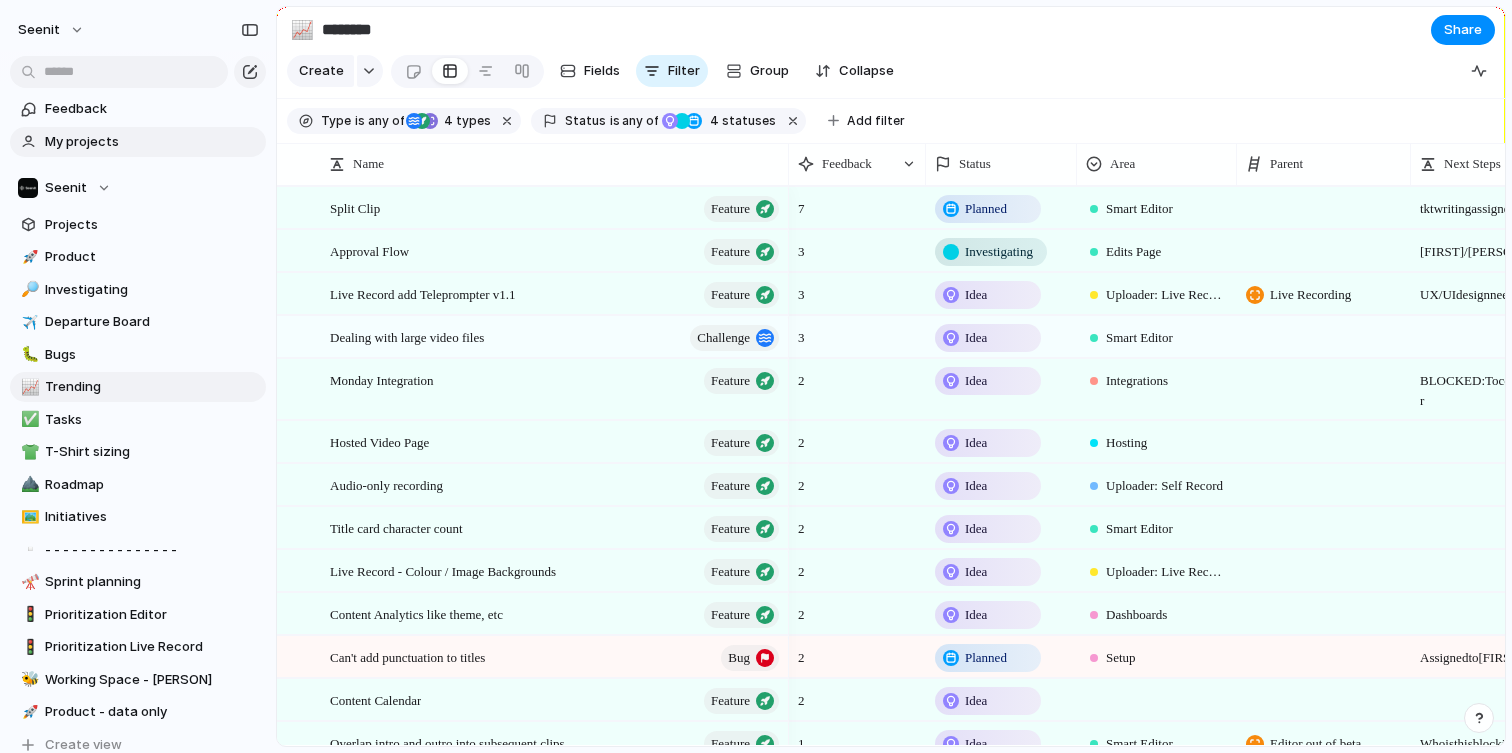 click on "My projects" at bounding box center (152, 142) 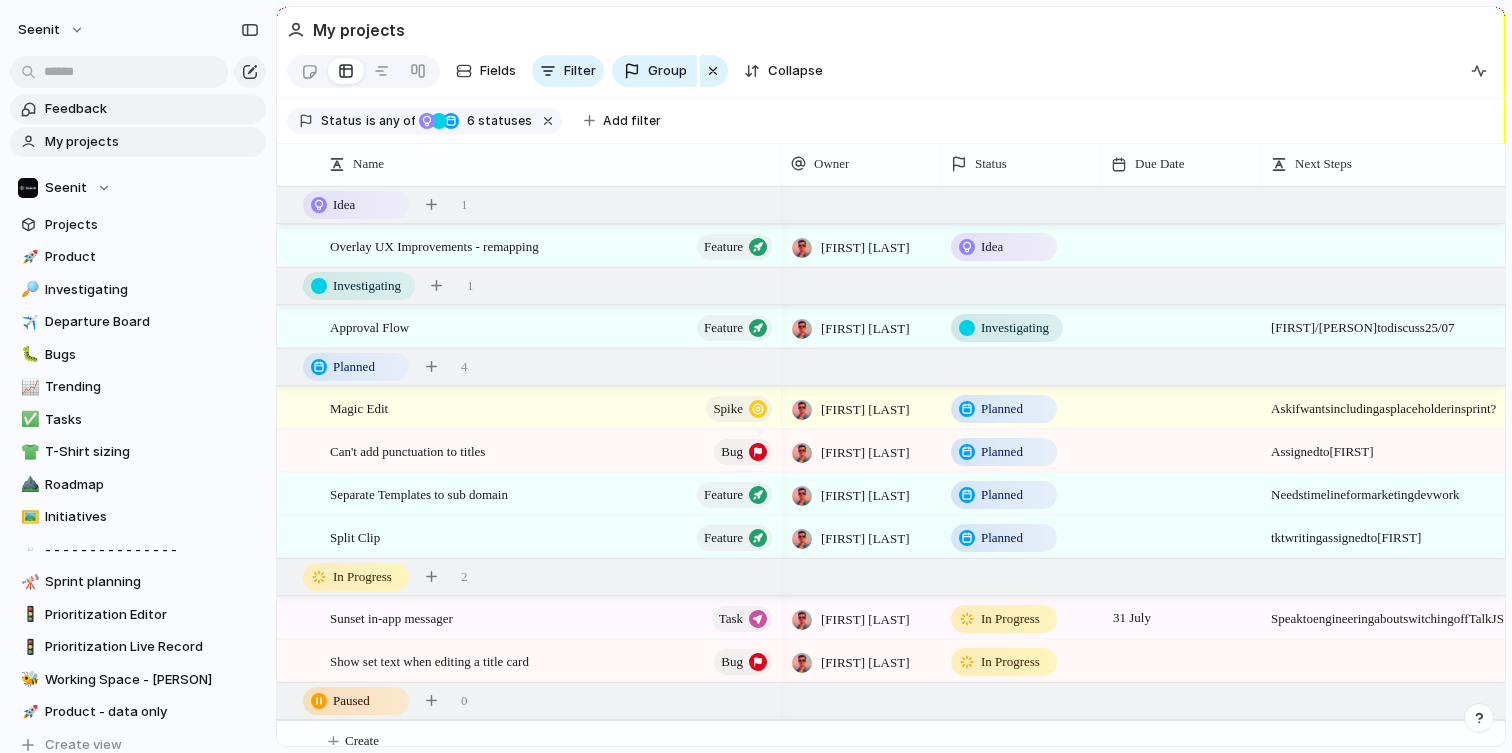 click on "Feedback" at bounding box center (152, 109) 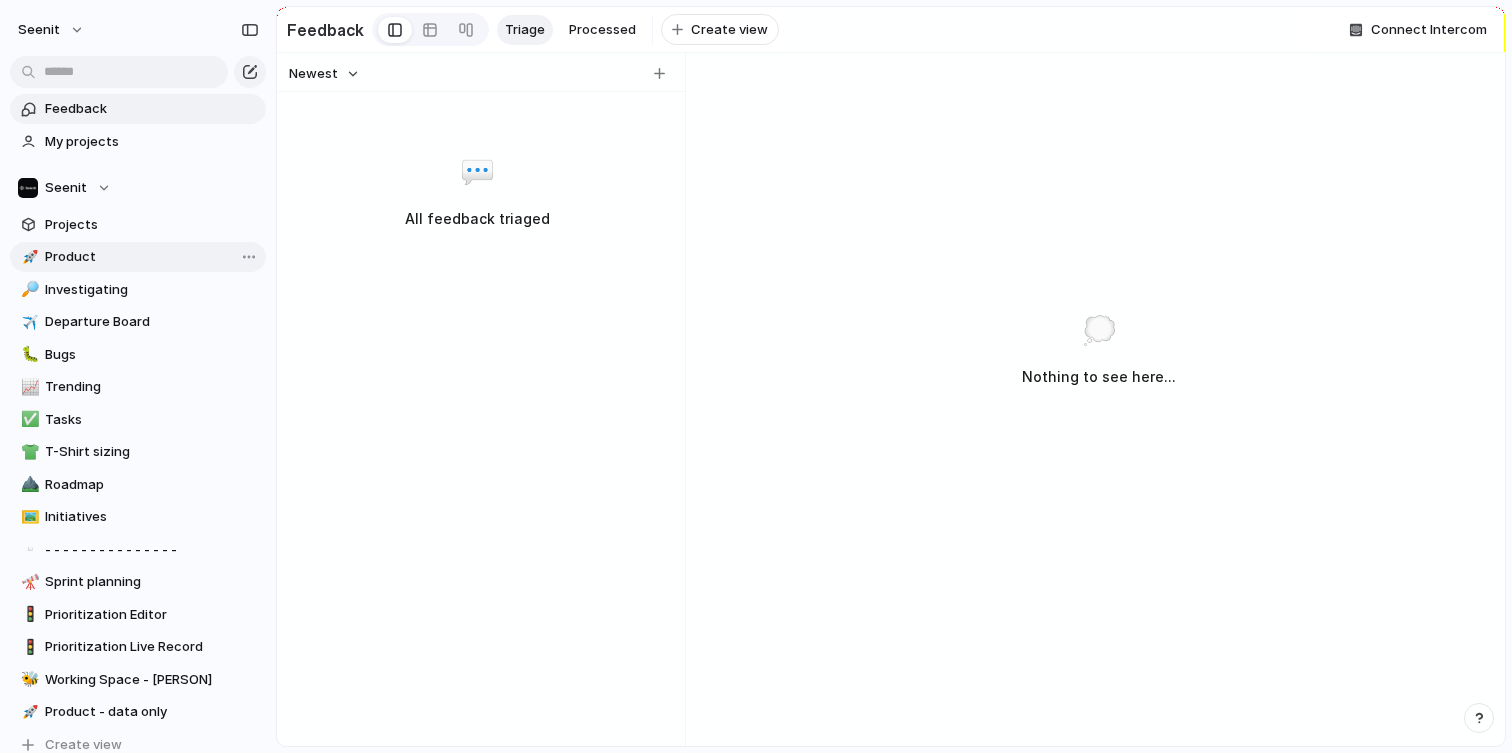click on "Product" at bounding box center (152, 257) 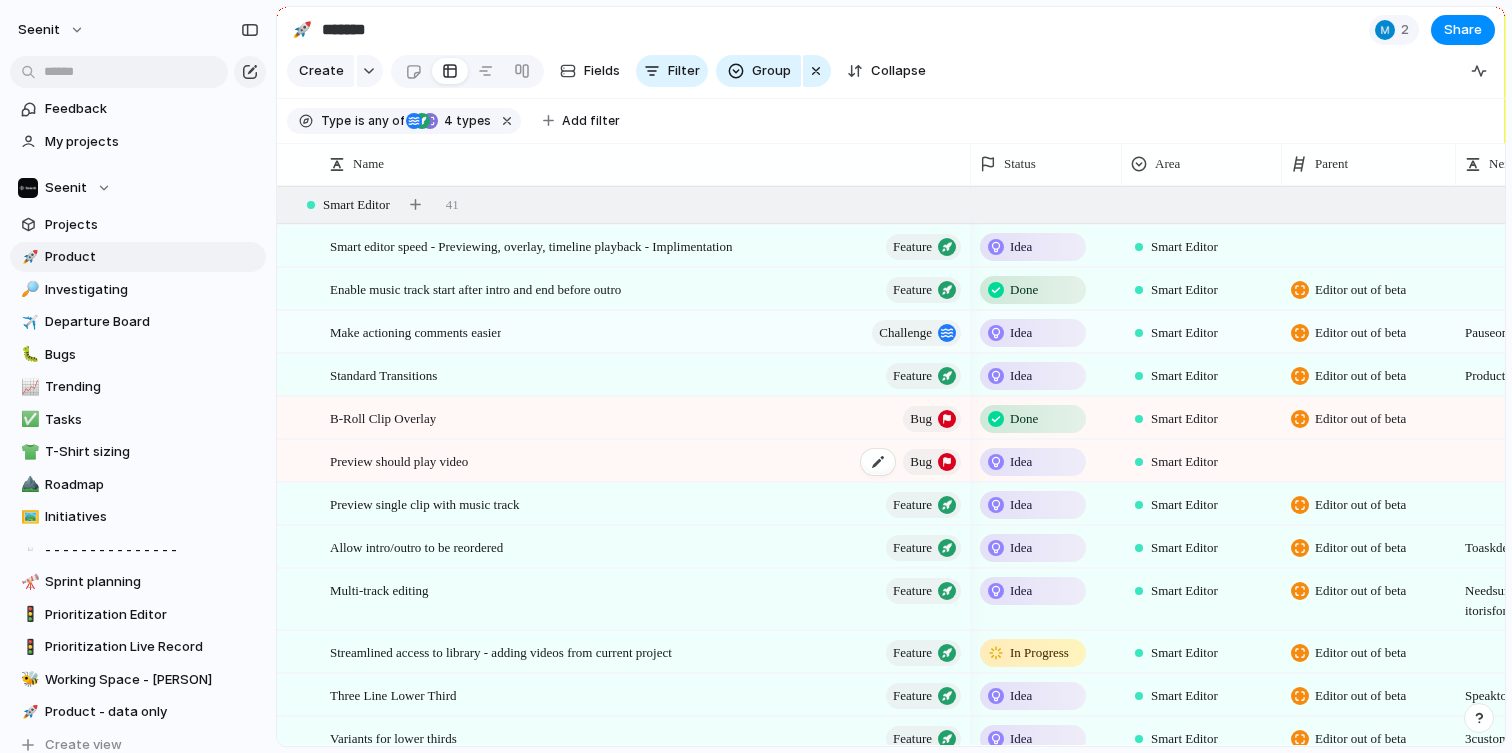 scroll, scrollTop: 228, scrollLeft: 0, axis: vertical 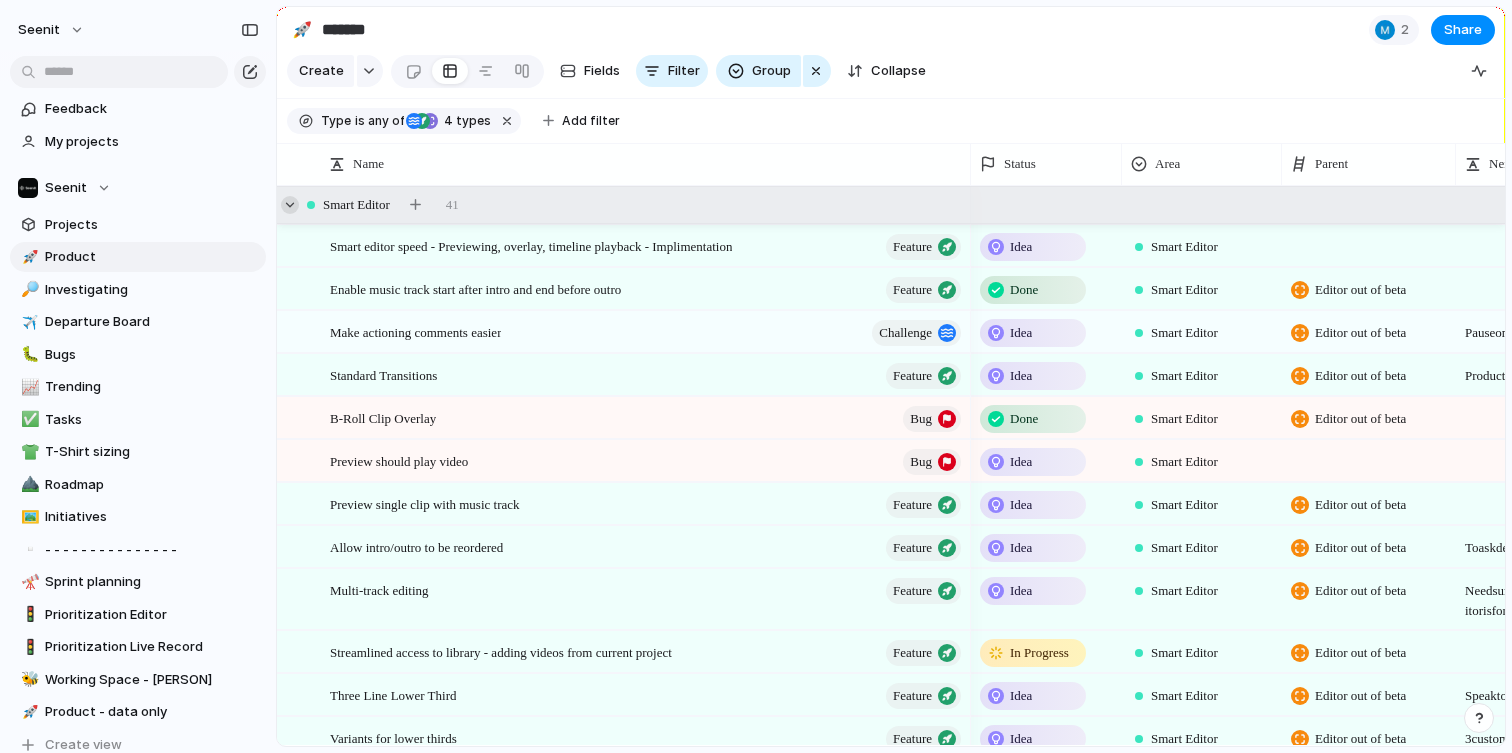 click at bounding box center (290, 205) 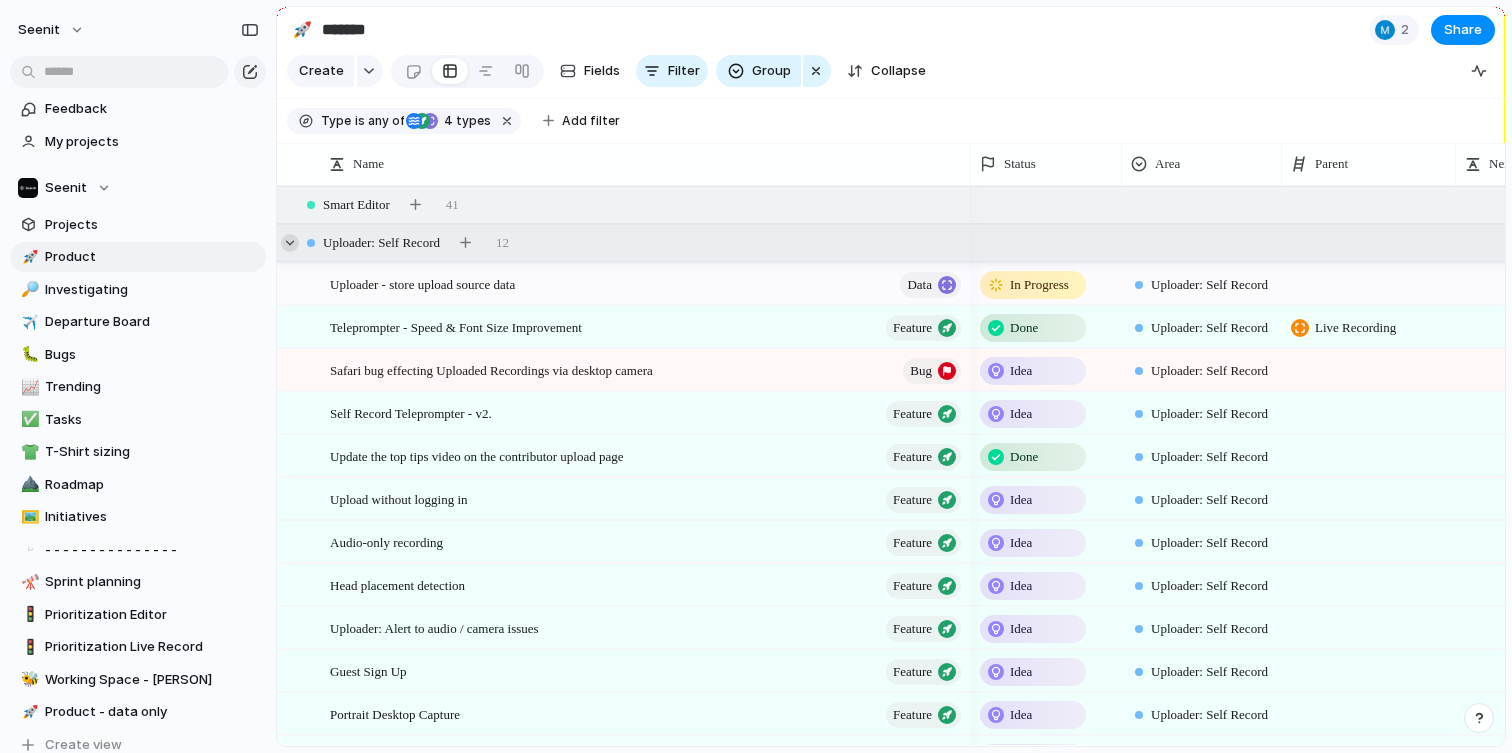 click at bounding box center [290, 243] 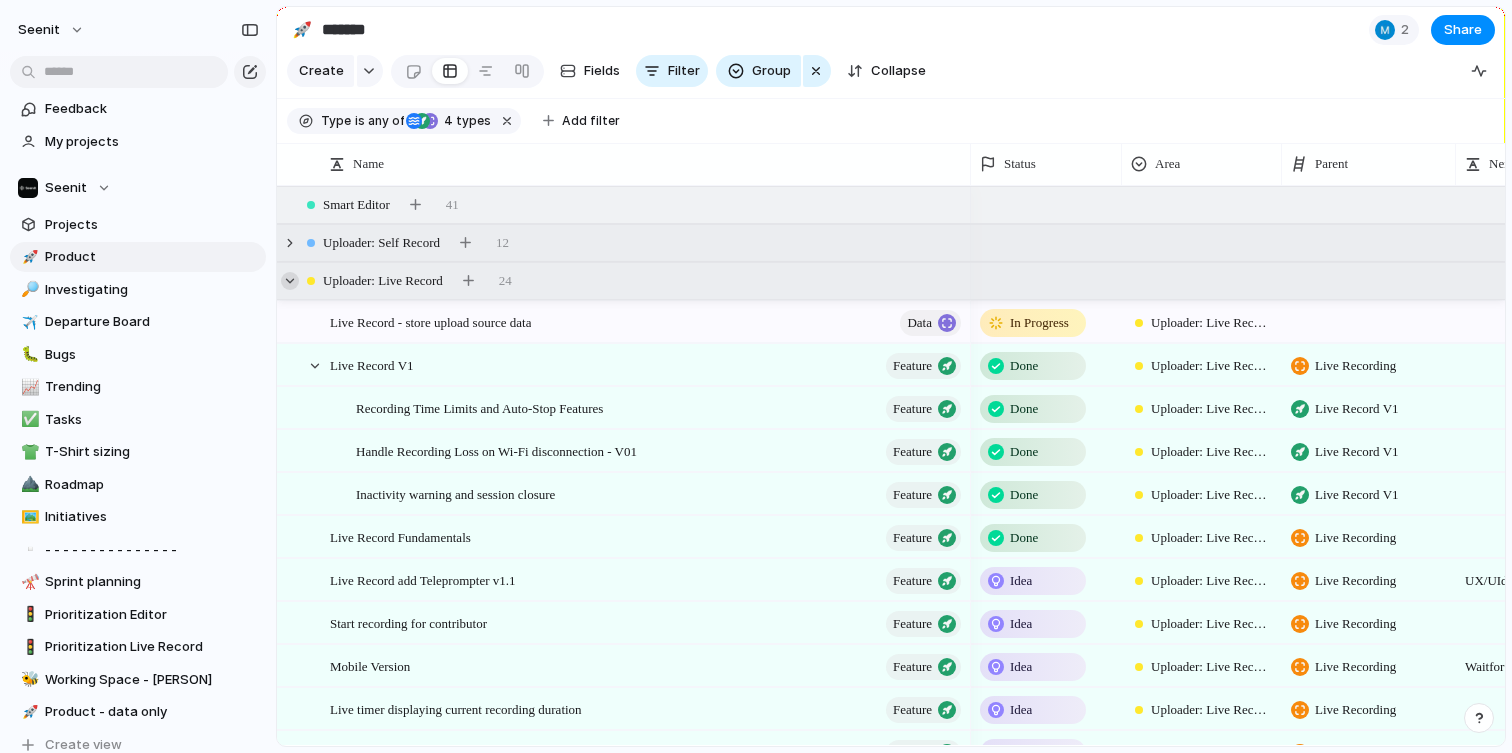 click at bounding box center [290, 281] 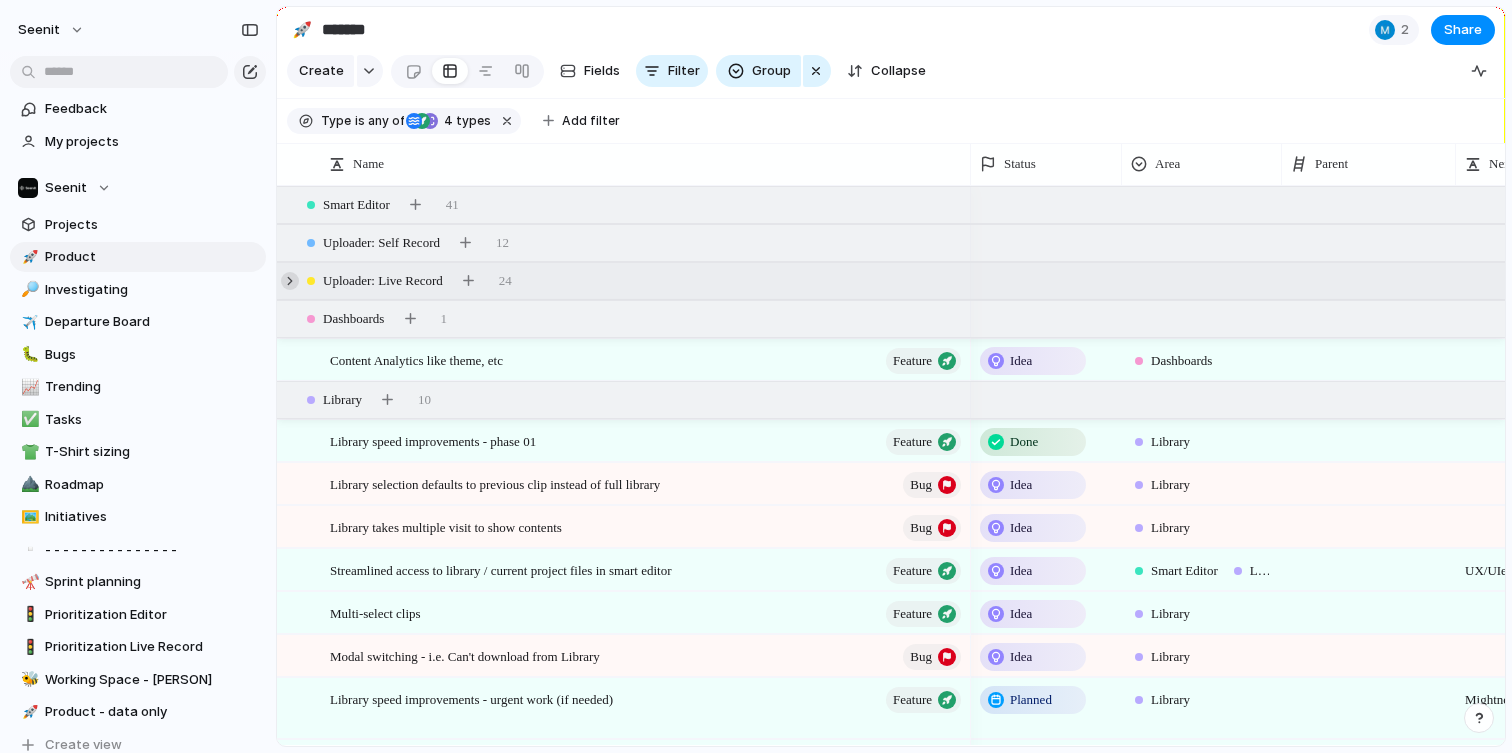 click at bounding box center [290, 281] 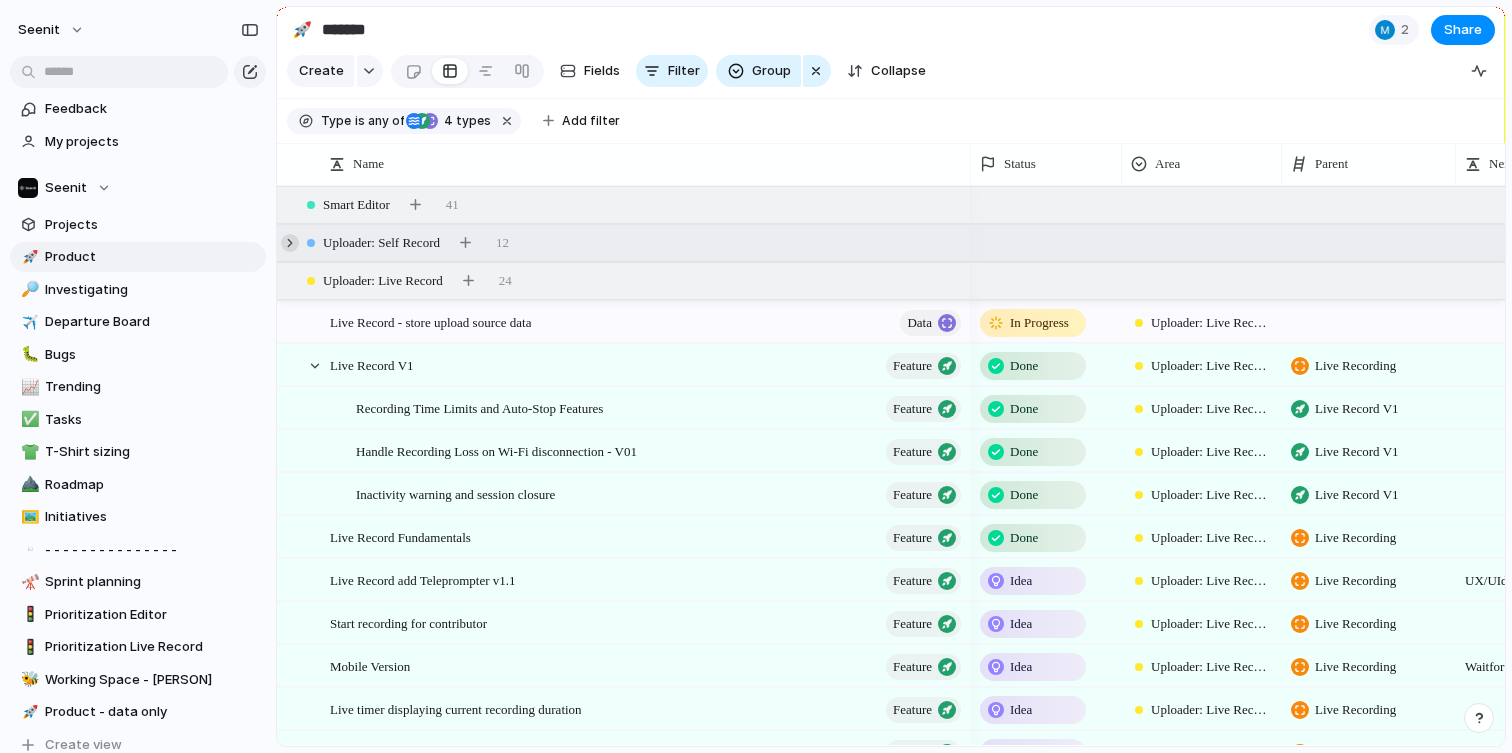 click at bounding box center [290, 243] 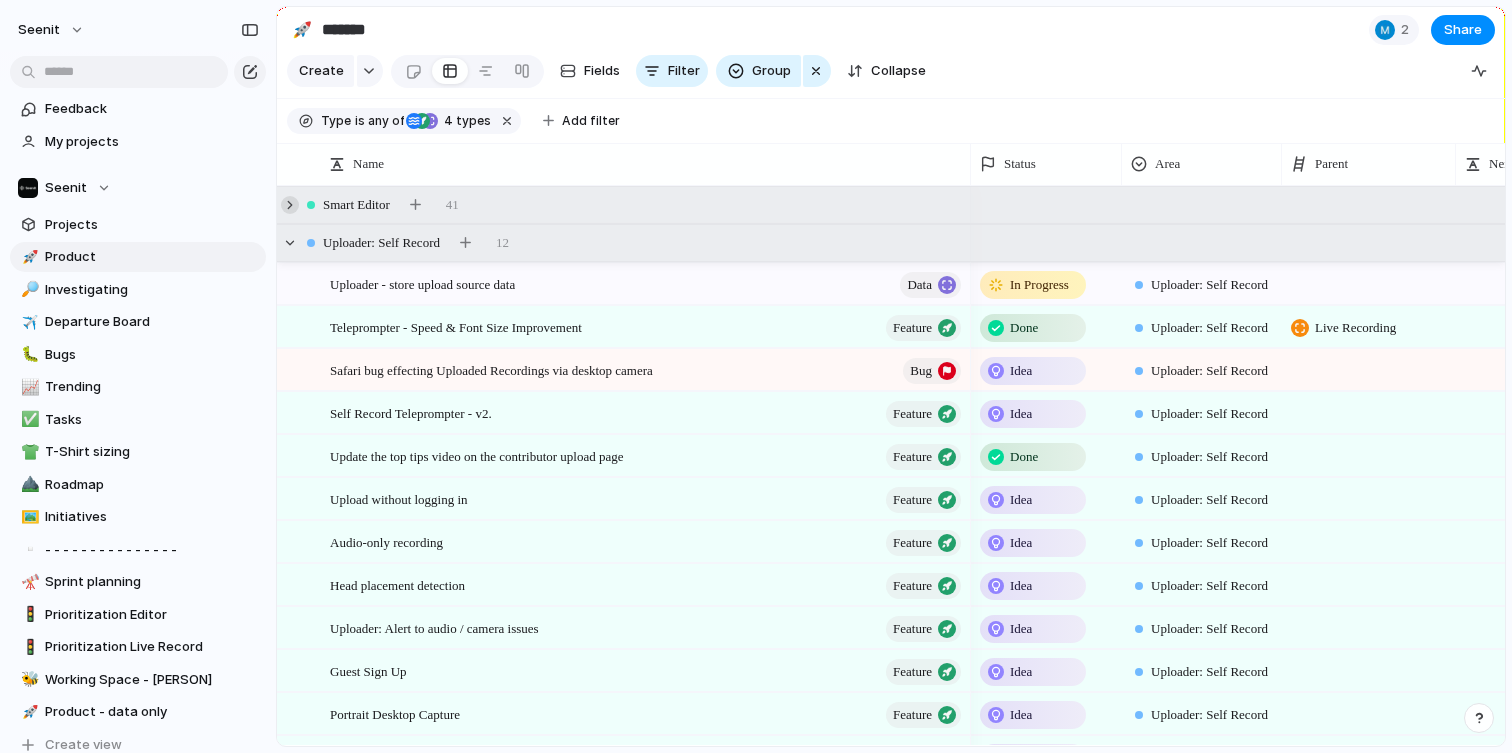 click at bounding box center (290, 205) 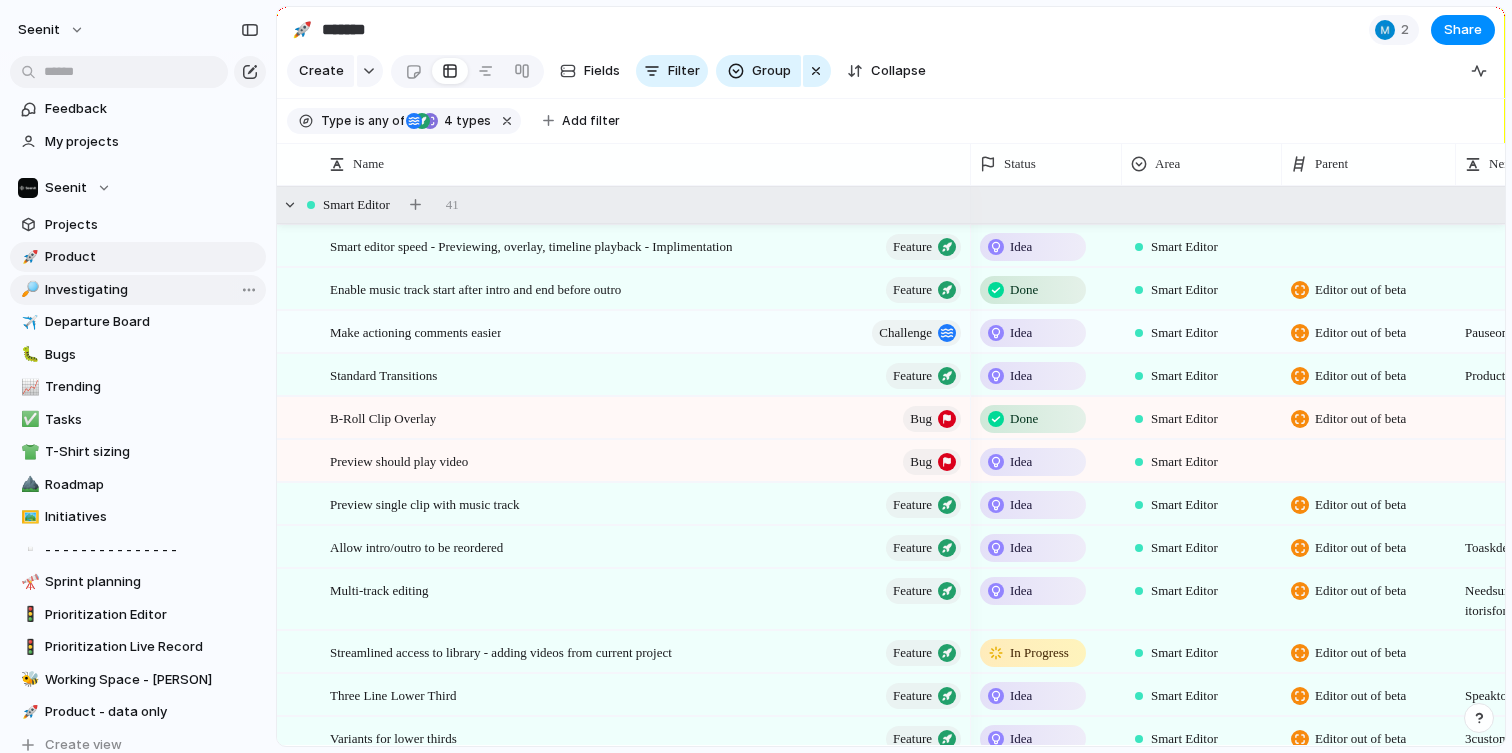 click on "Investigating" at bounding box center [152, 290] 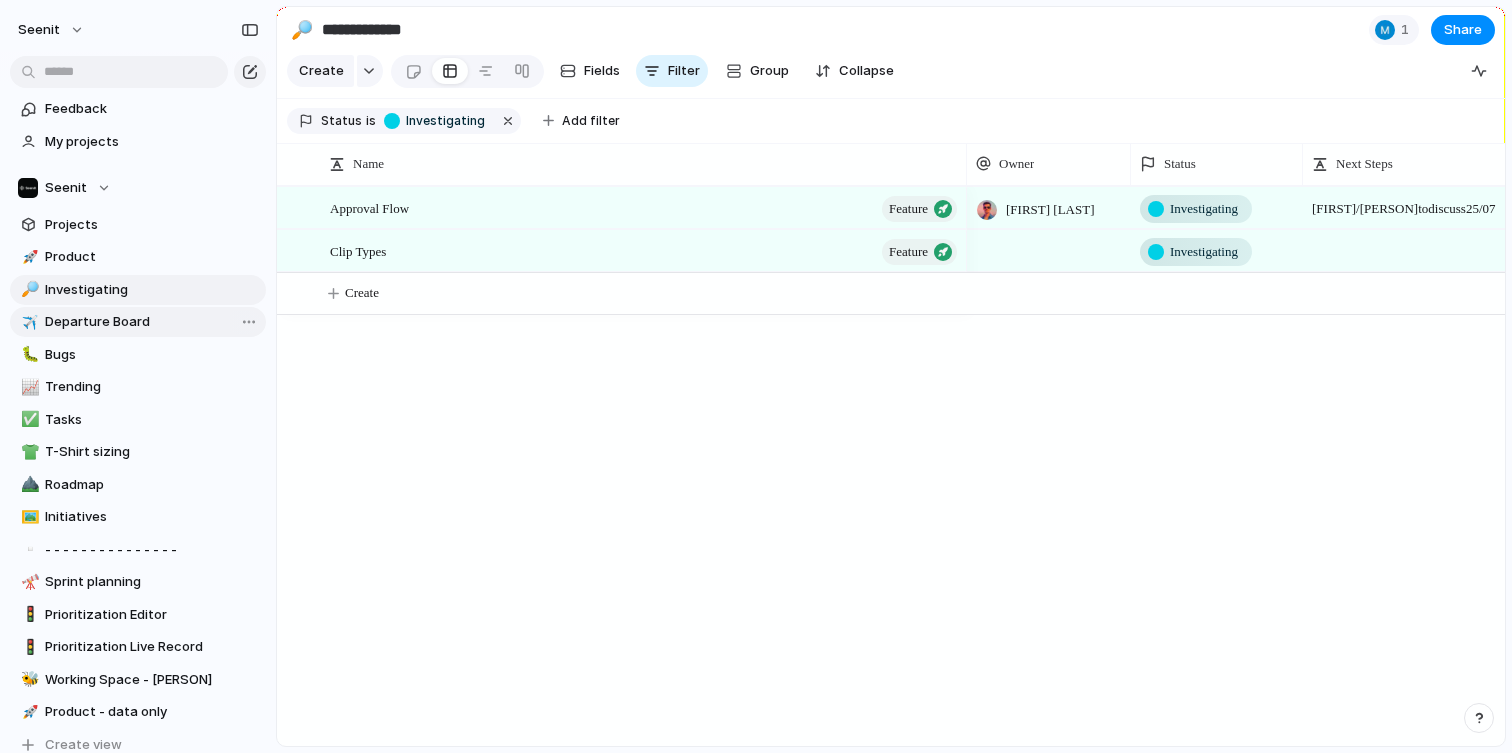 click on "Departure Board" at bounding box center [152, 322] 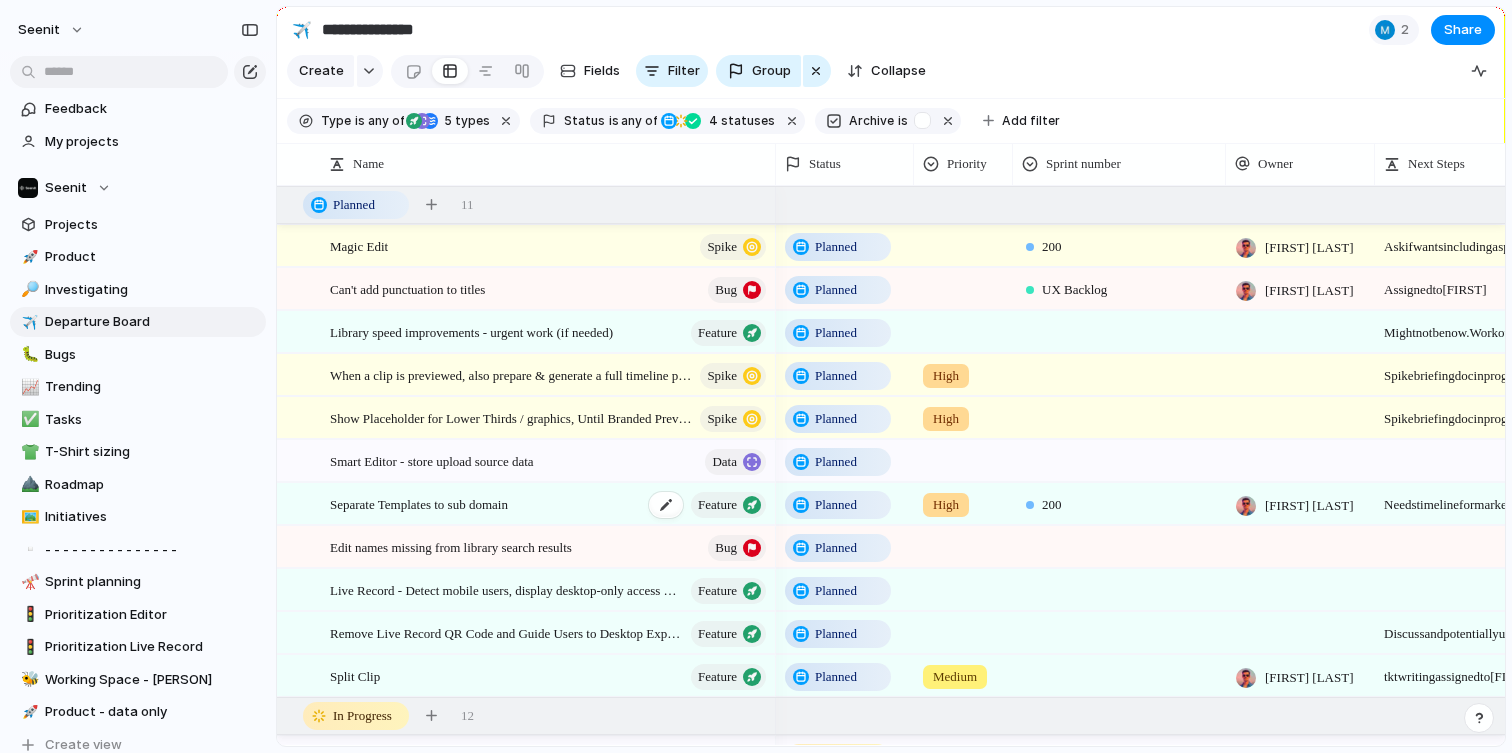 scroll, scrollTop: 49, scrollLeft: 0, axis: vertical 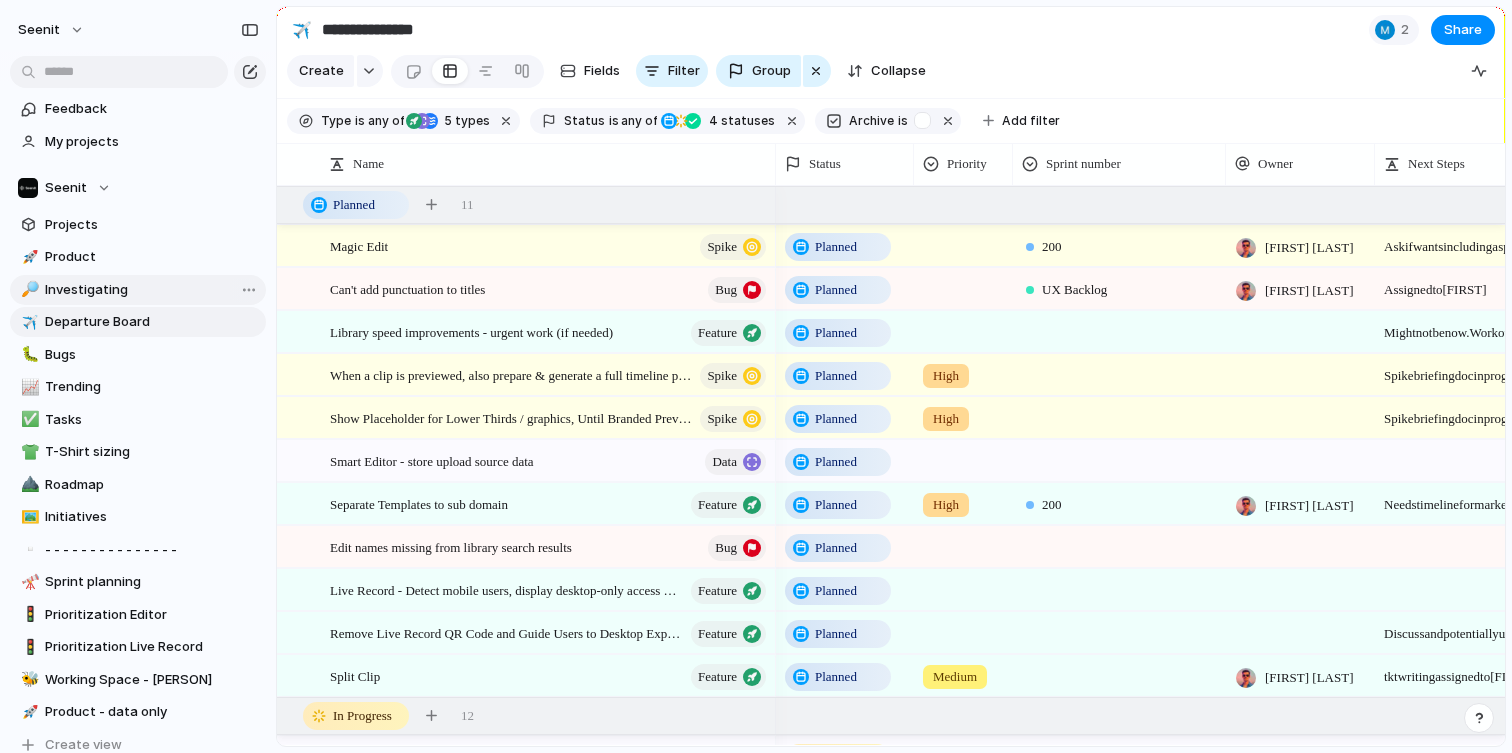 click on "Investigating" at bounding box center (152, 290) 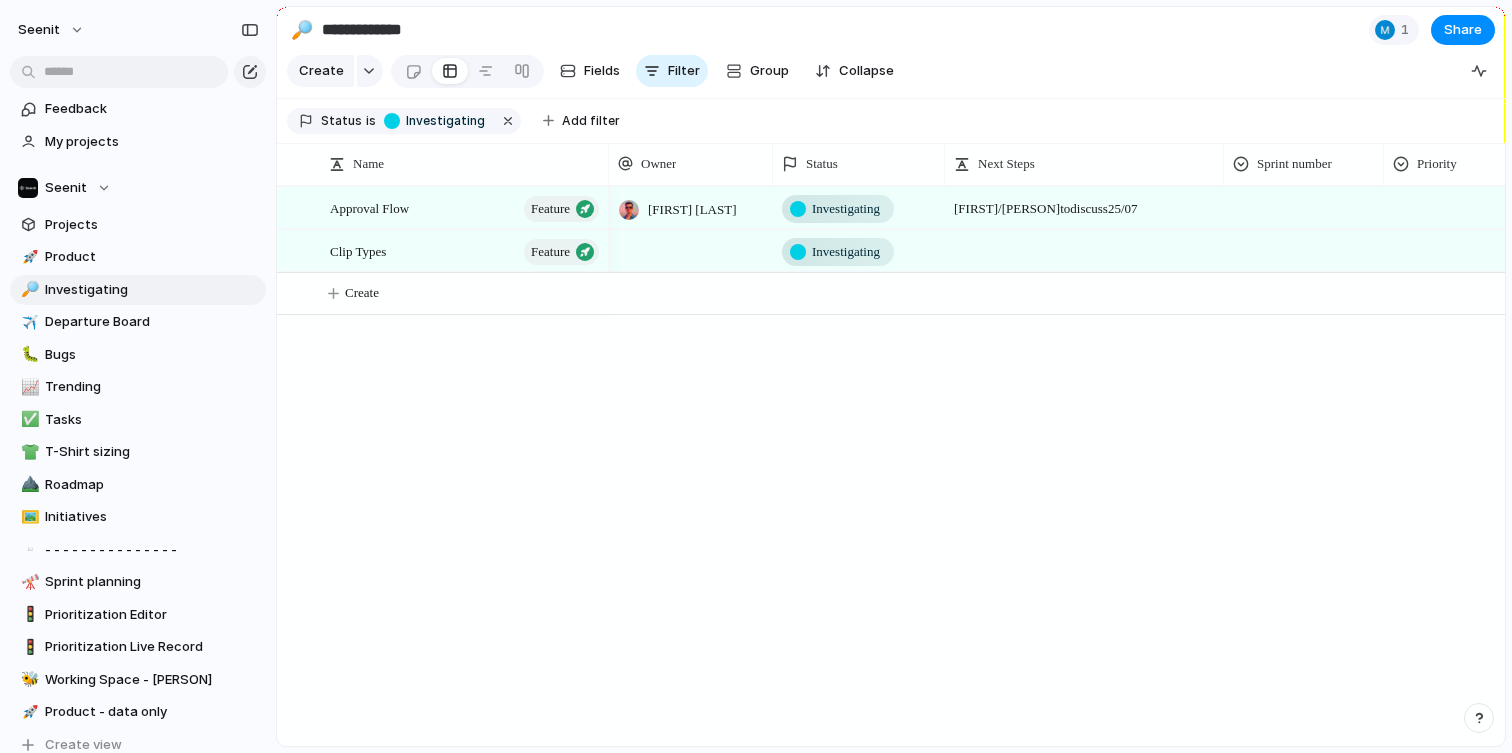 drag, startPoint x: 964, startPoint y: 159, endPoint x: 606, endPoint y: 197, distance: 360.0111 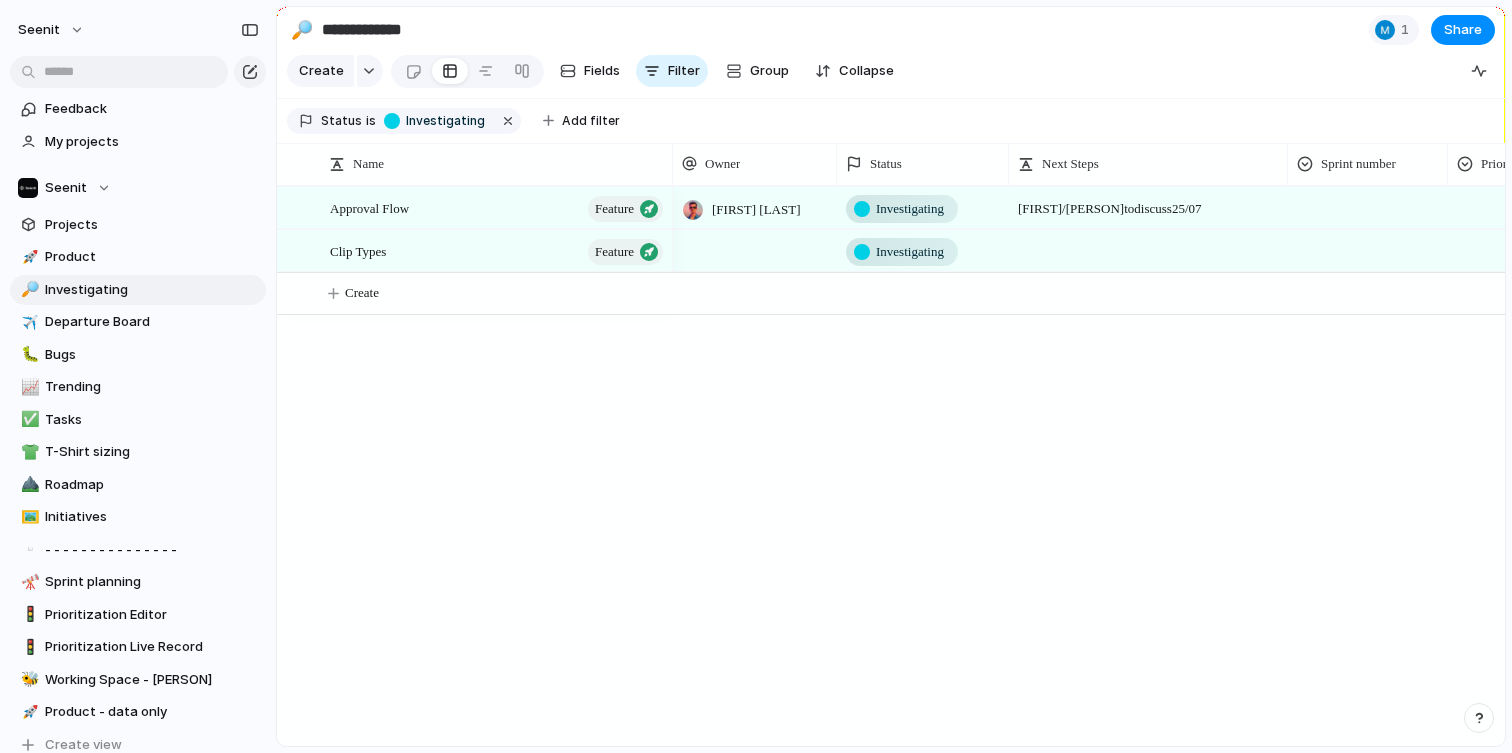 drag, startPoint x: 605, startPoint y: 170, endPoint x: 669, endPoint y: 170, distance: 64 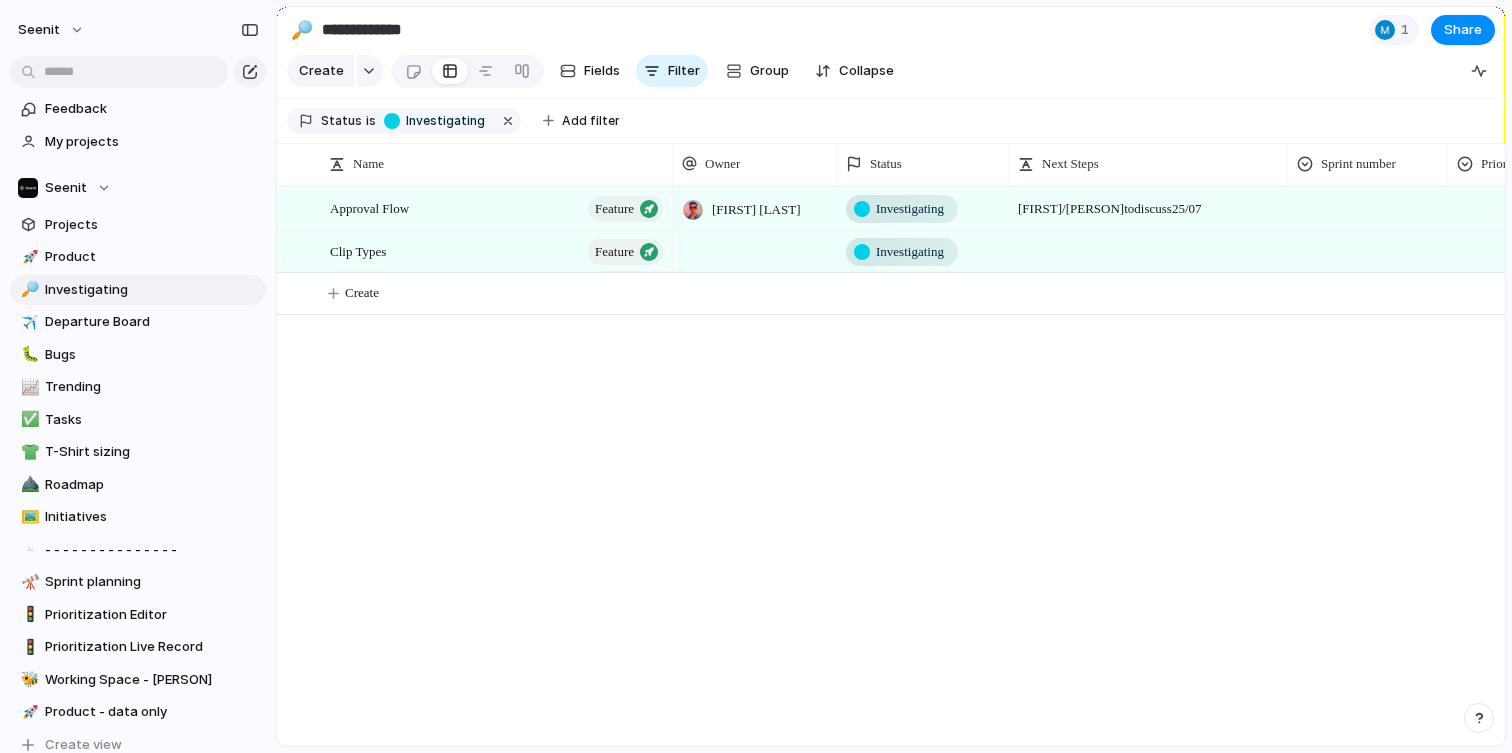 click at bounding box center (755, 250) 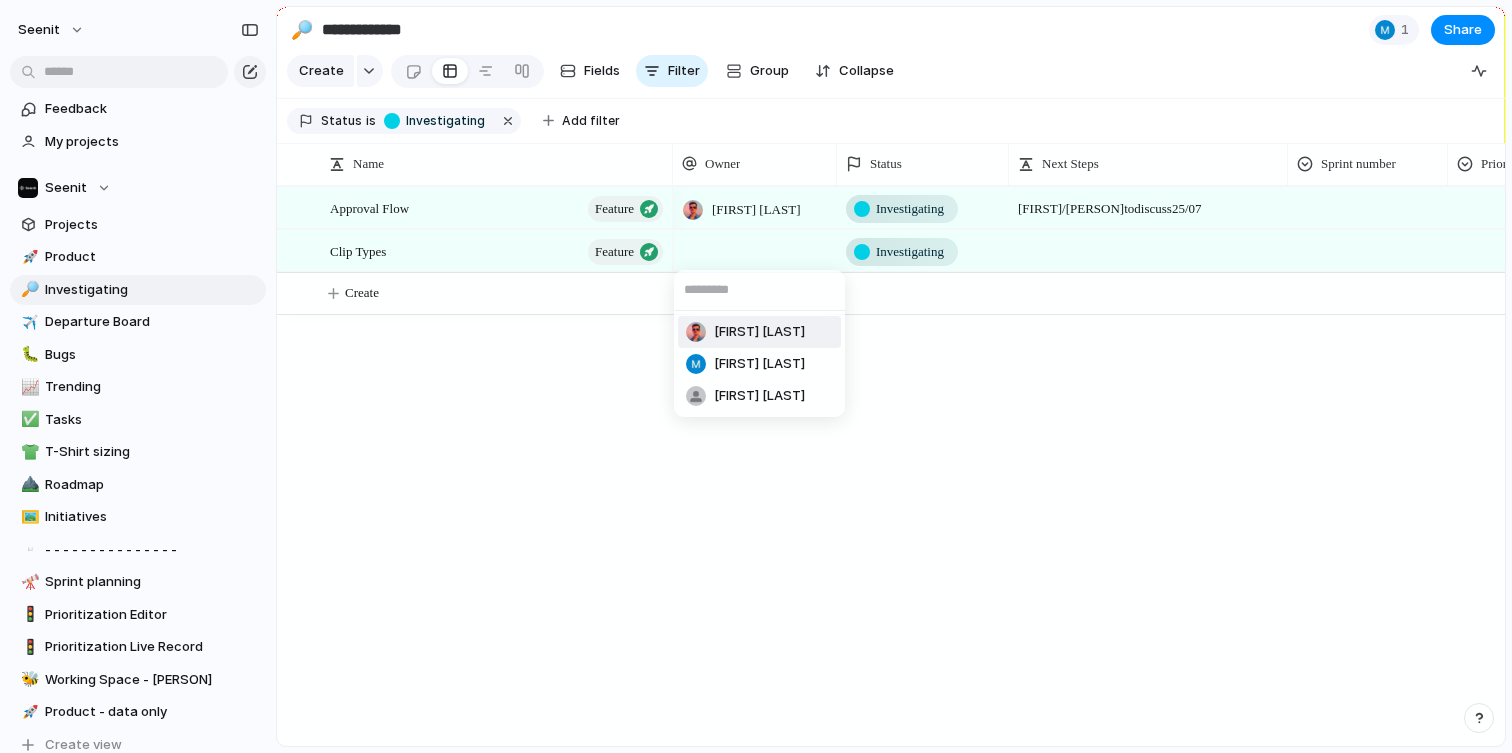 type on "*" 